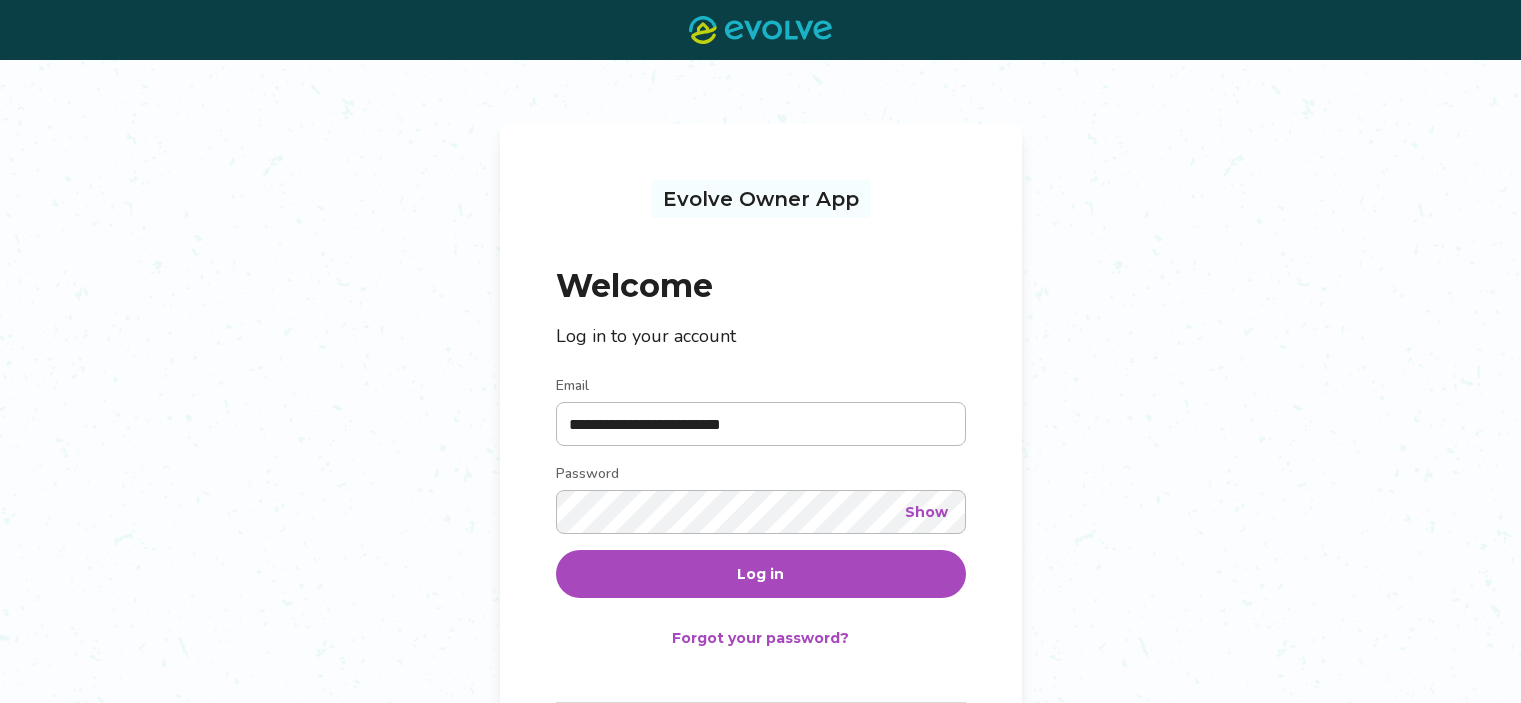 scroll, scrollTop: 0, scrollLeft: 0, axis: both 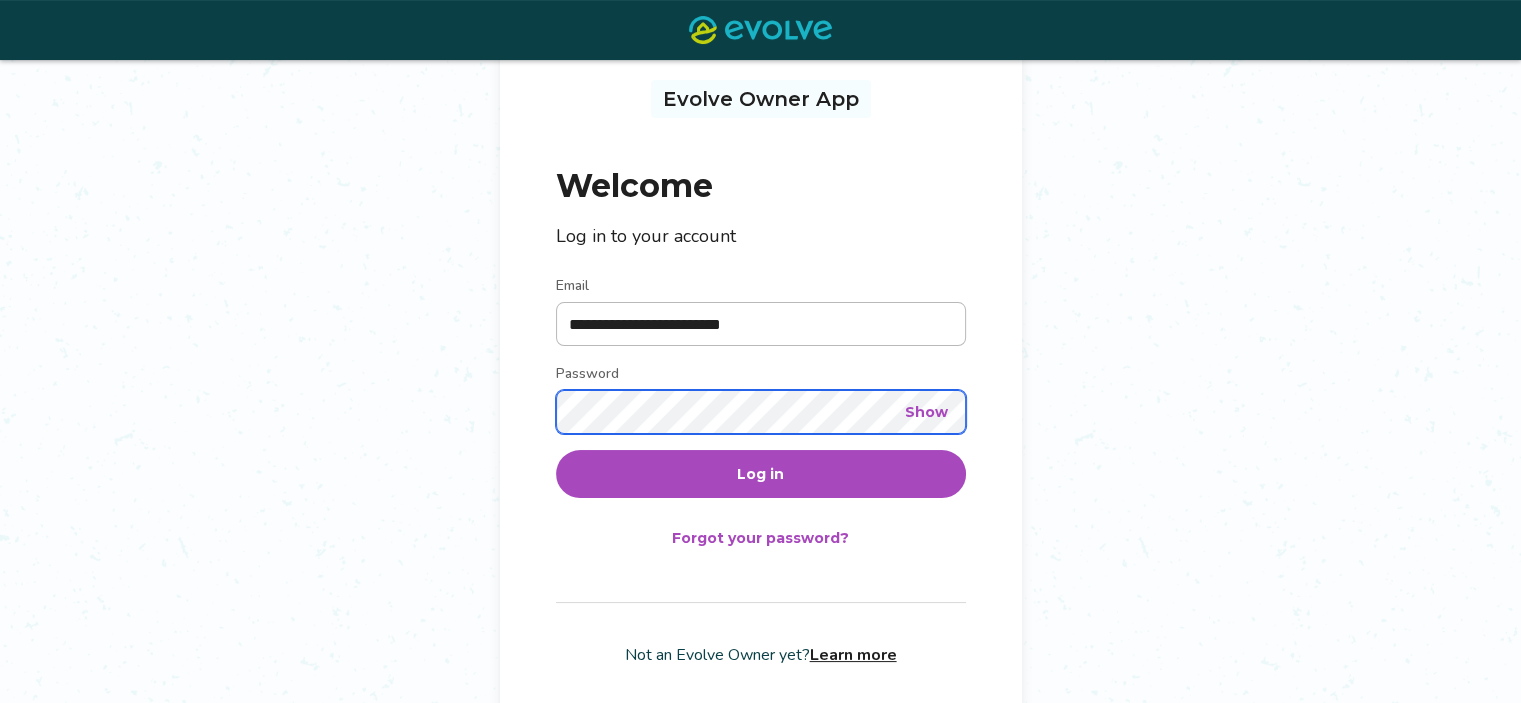 click on "Log in" at bounding box center (761, 474) 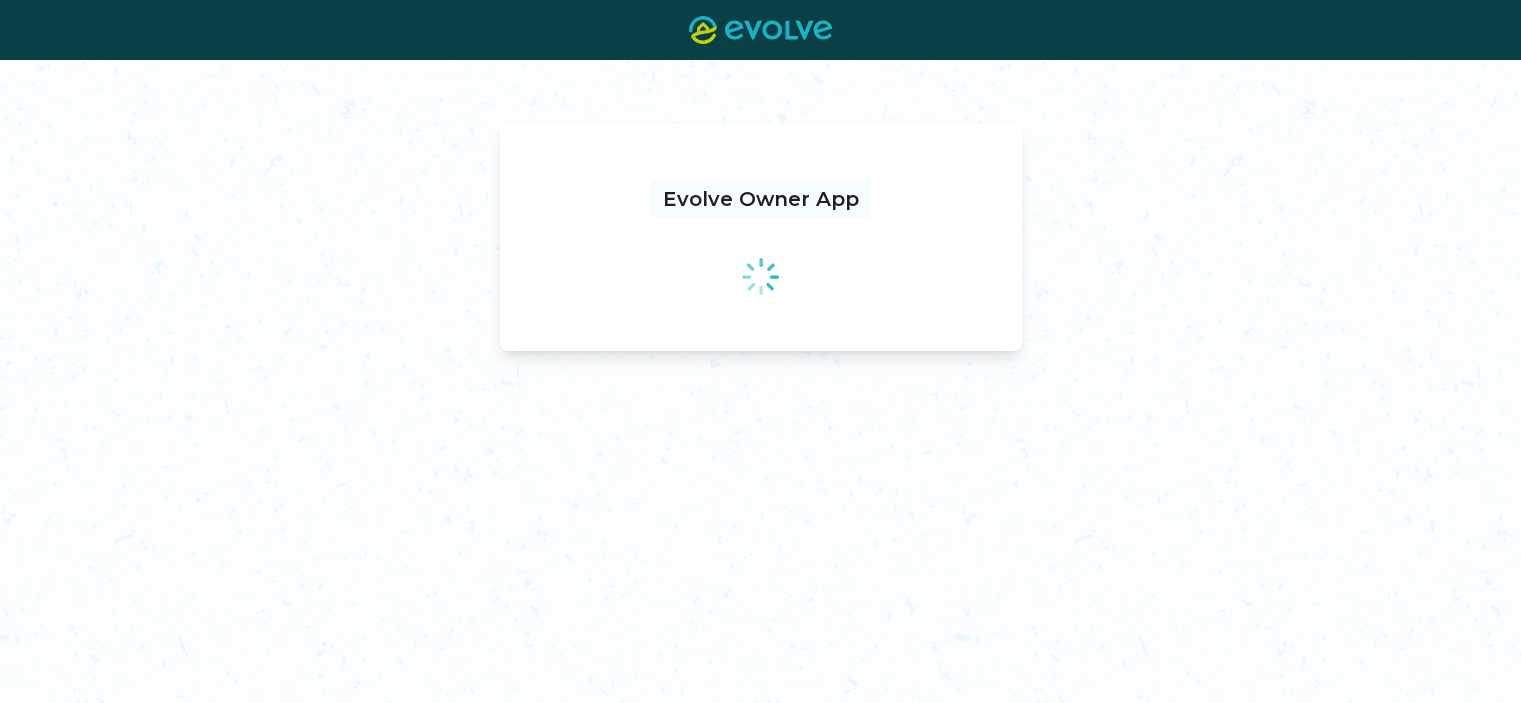 scroll, scrollTop: 0, scrollLeft: 0, axis: both 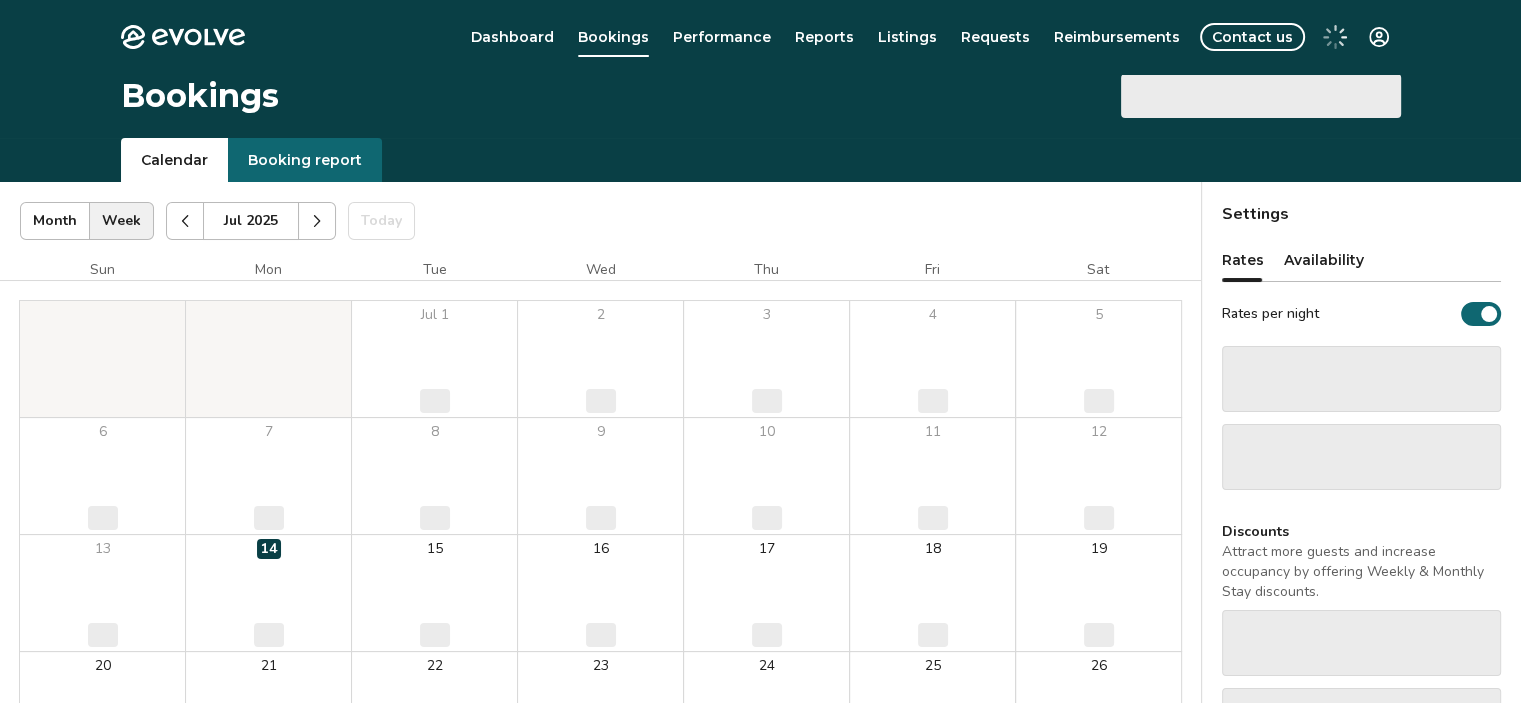 select on "**********" 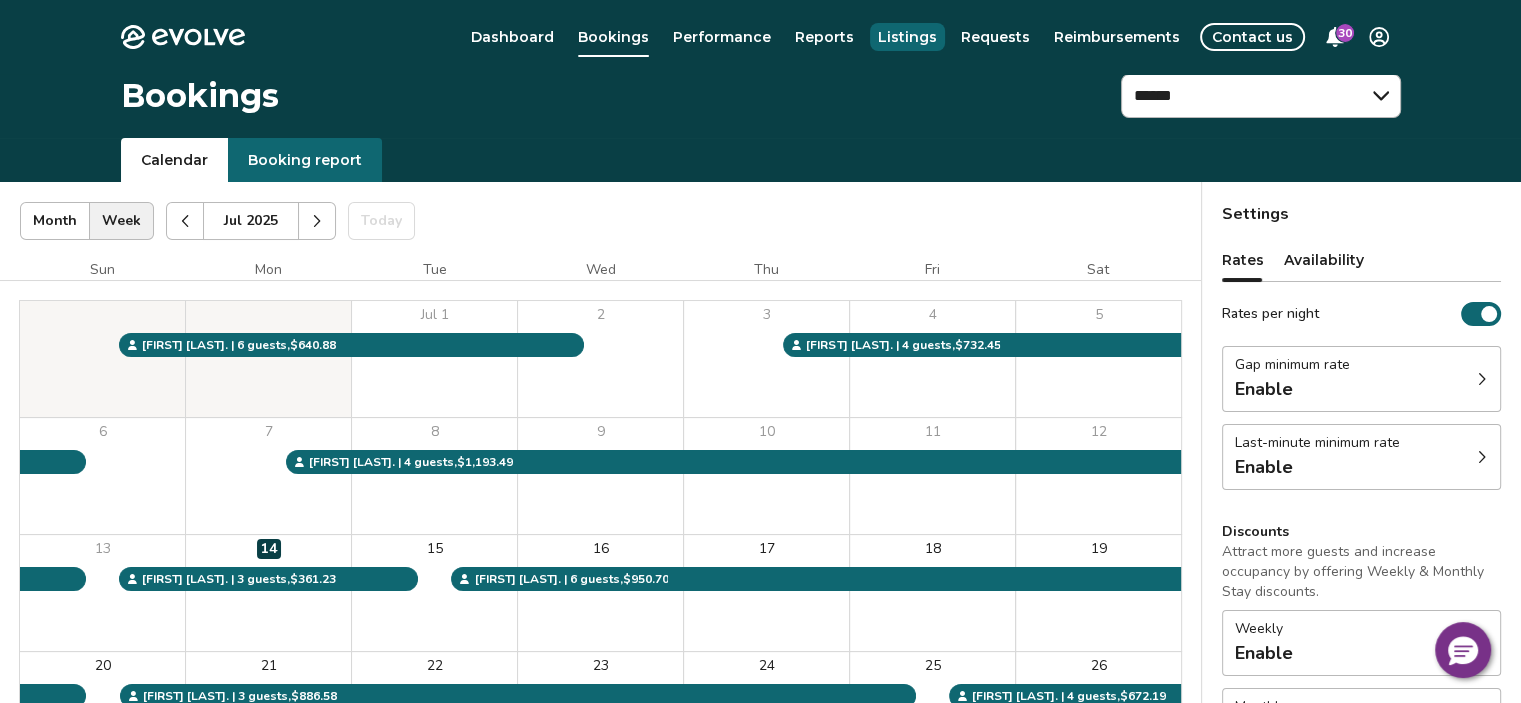 click on "Listings" at bounding box center (907, 37) 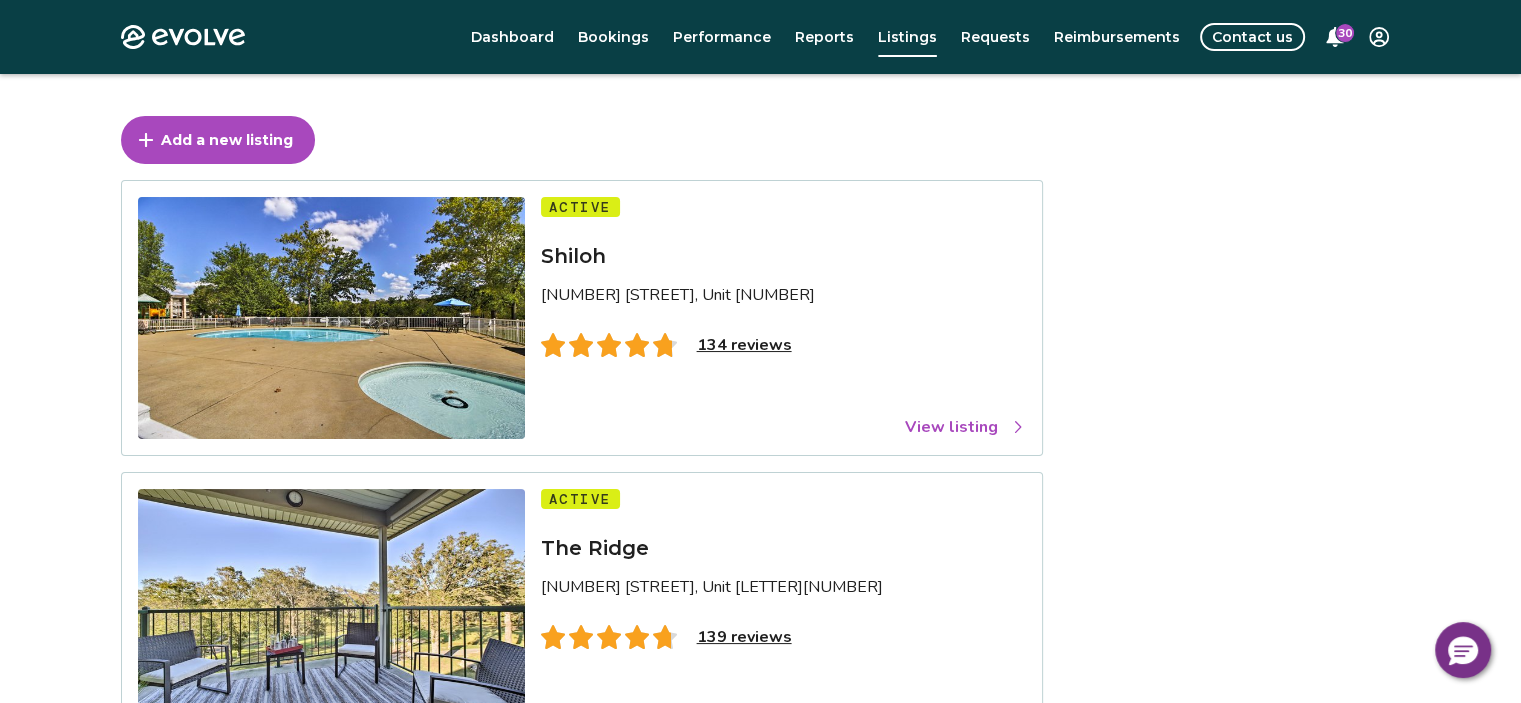 scroll, scrollTop: 100, scrollLeft: 0, axis: vertical 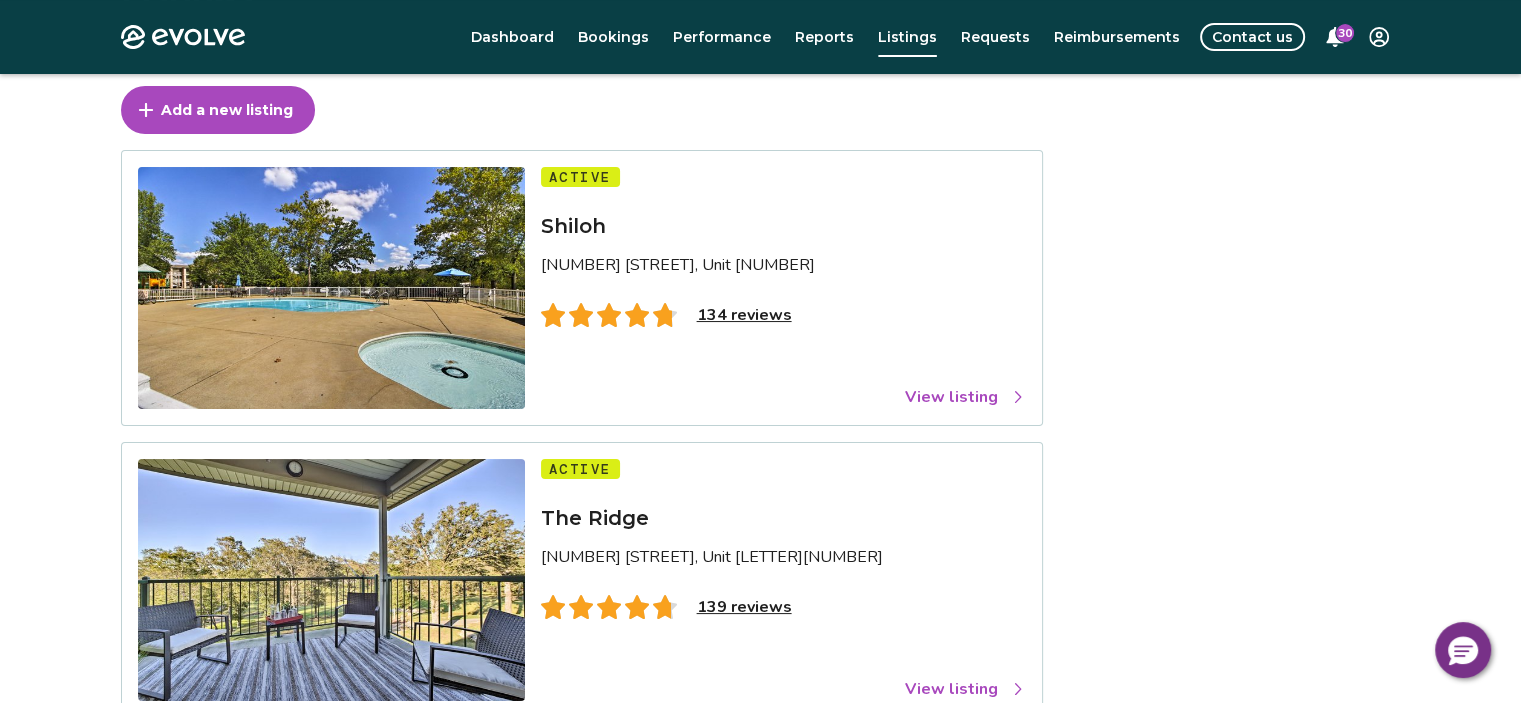 click on "139 reviews" at bounding box center [744, 607] 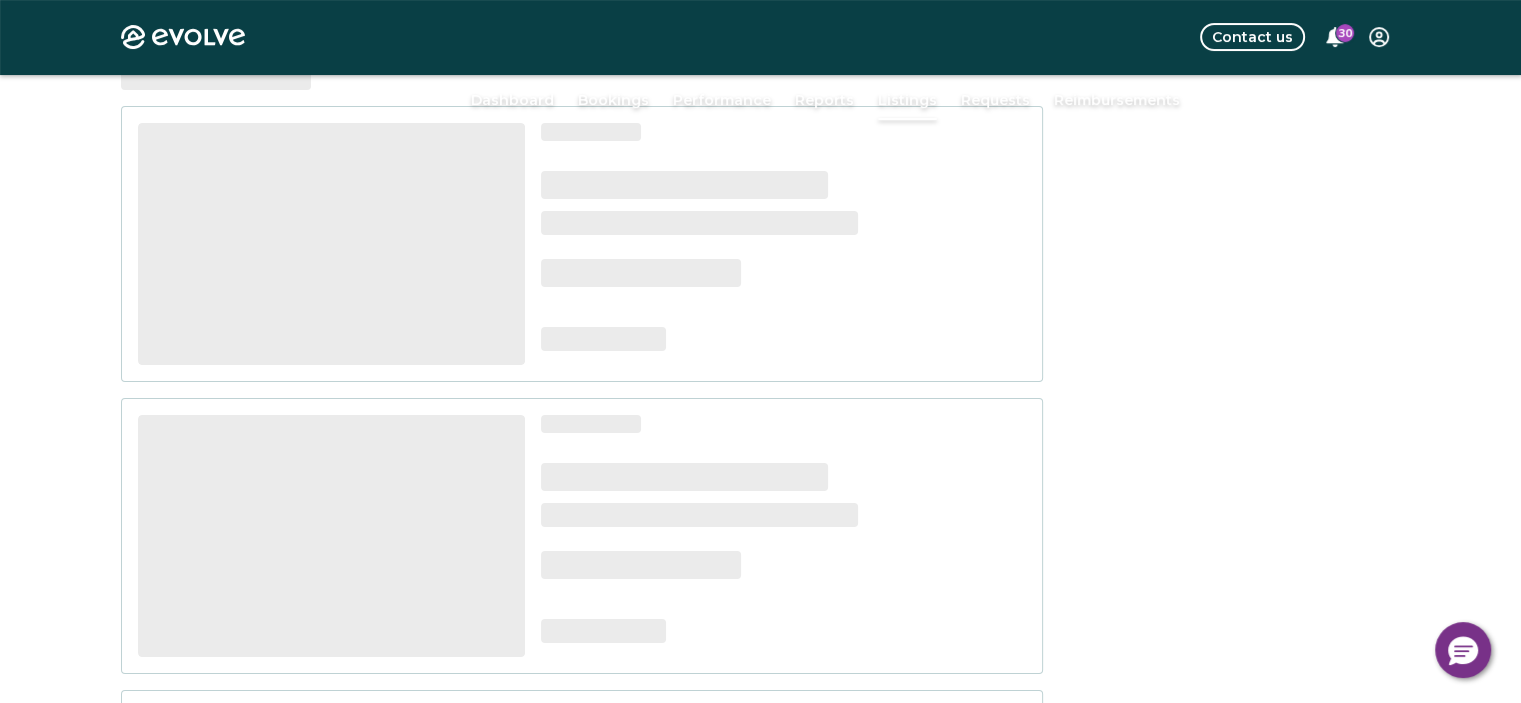 scroll, scrollTop: 36, scrollLeft: 0, axis: vertical 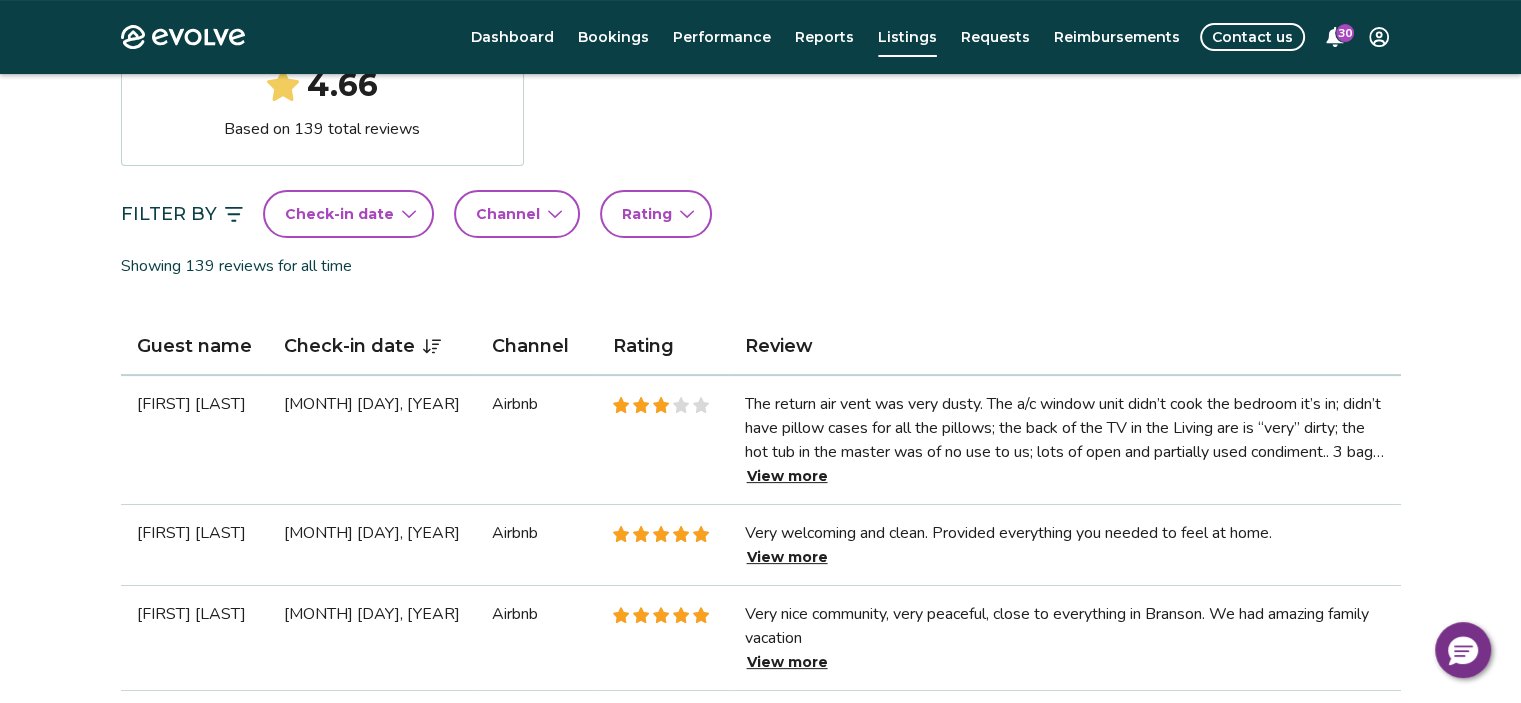 click on "View more" at bounding box center [787, 476] 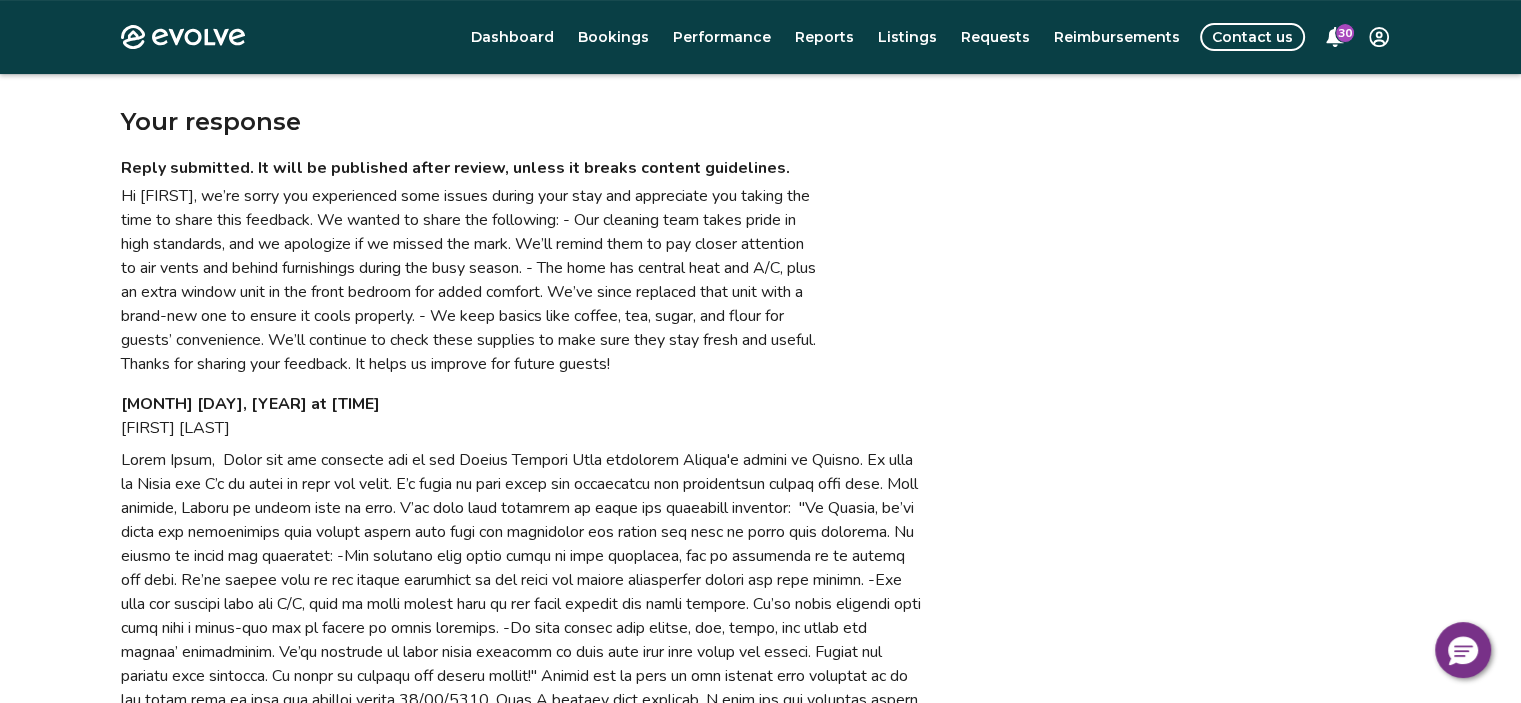 scroll, scrollTop: 500, scrollLeft: 0, axis: vertical 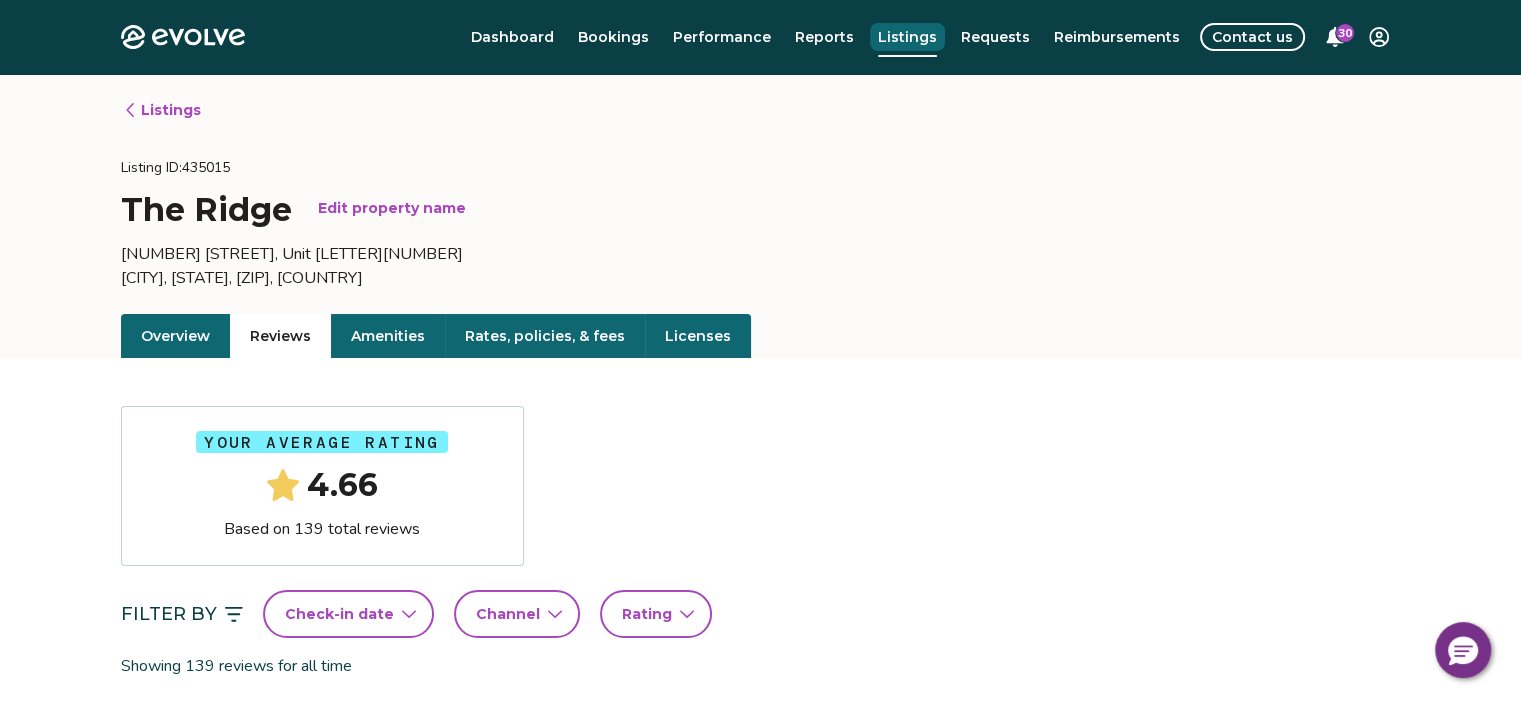click on "Listings" at bounding box center [907, 37] 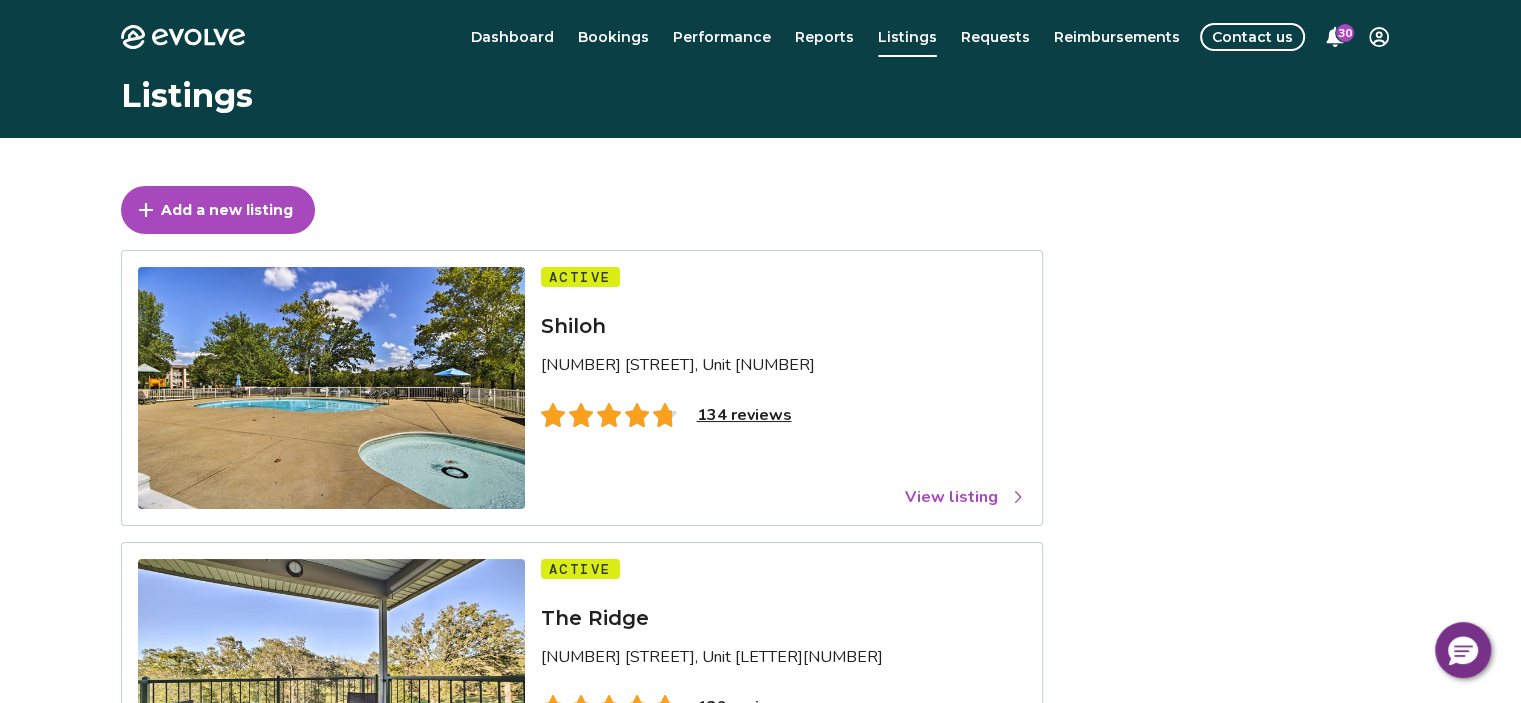 click on "View listing" at bounding box center (965, 497) 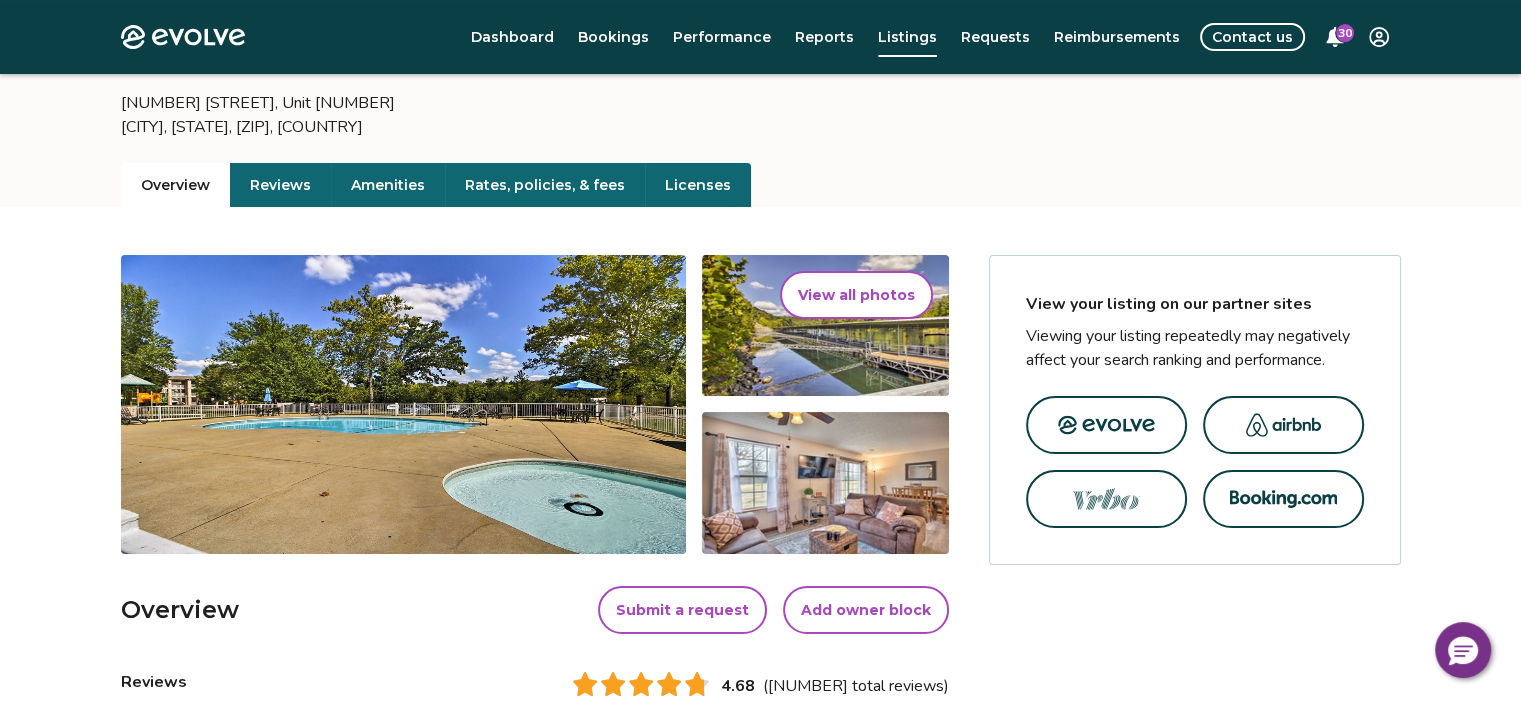 scroll, scrollTop: 140, scrollLeft: 0, axis: vertical 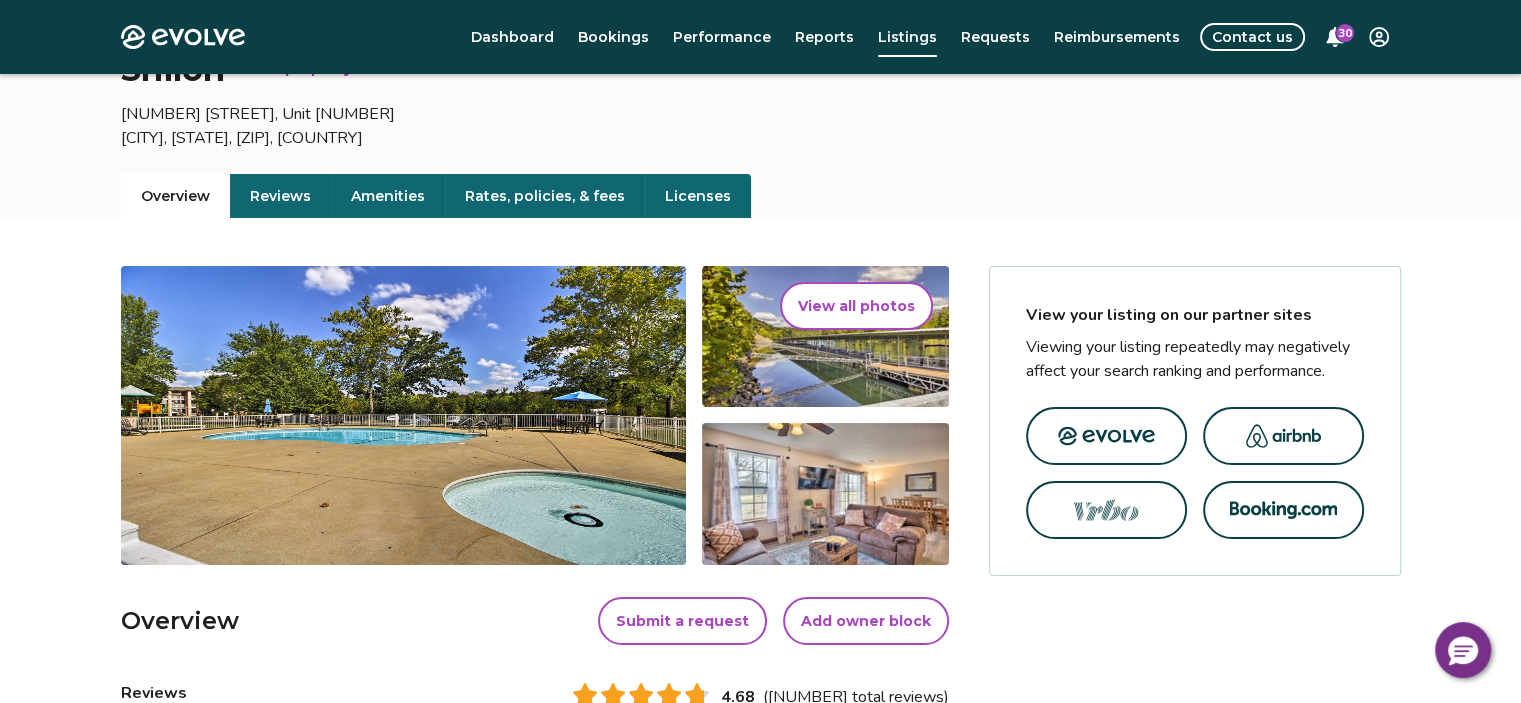 click on "Reviews" at bounding box center (280, 196) 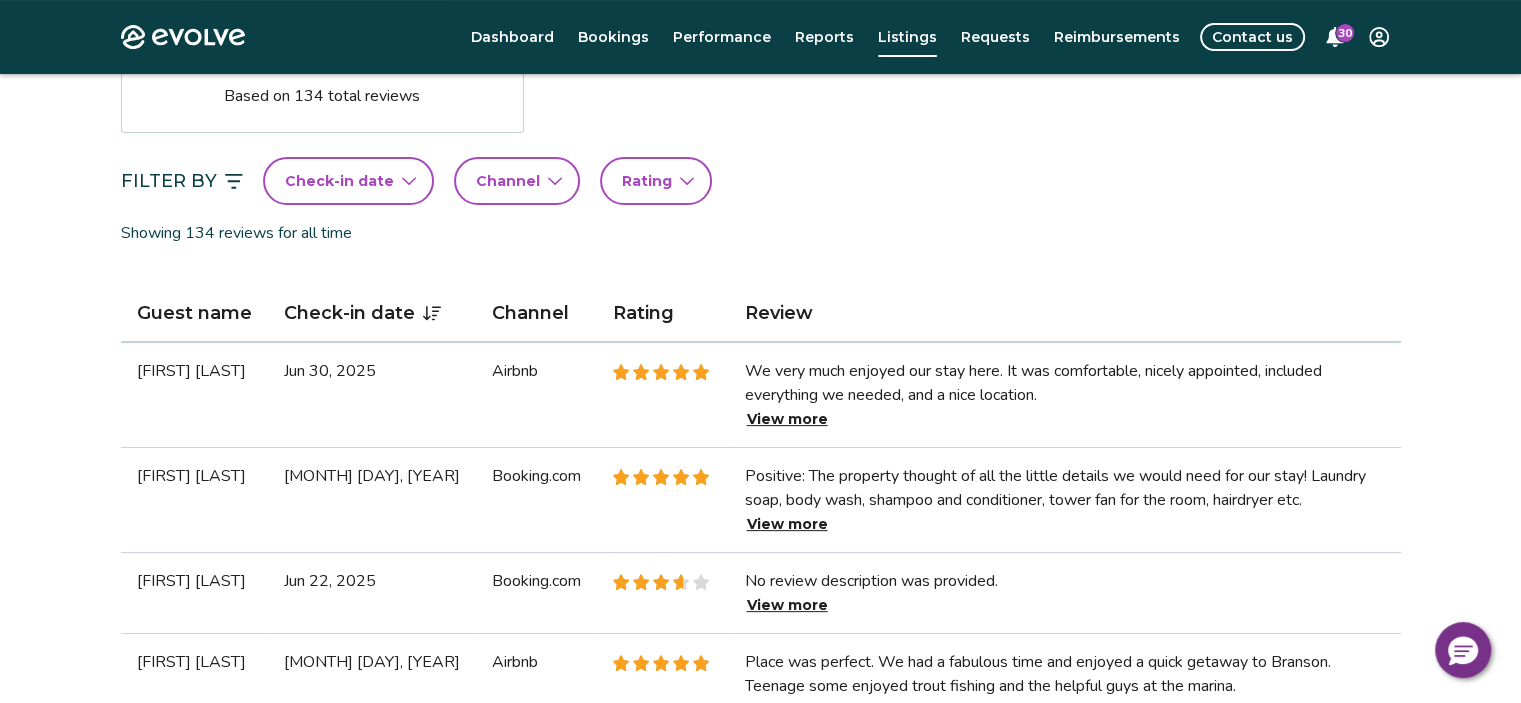 scroll, scrollTop: 460, scrollLeft: 0, axis: vertical 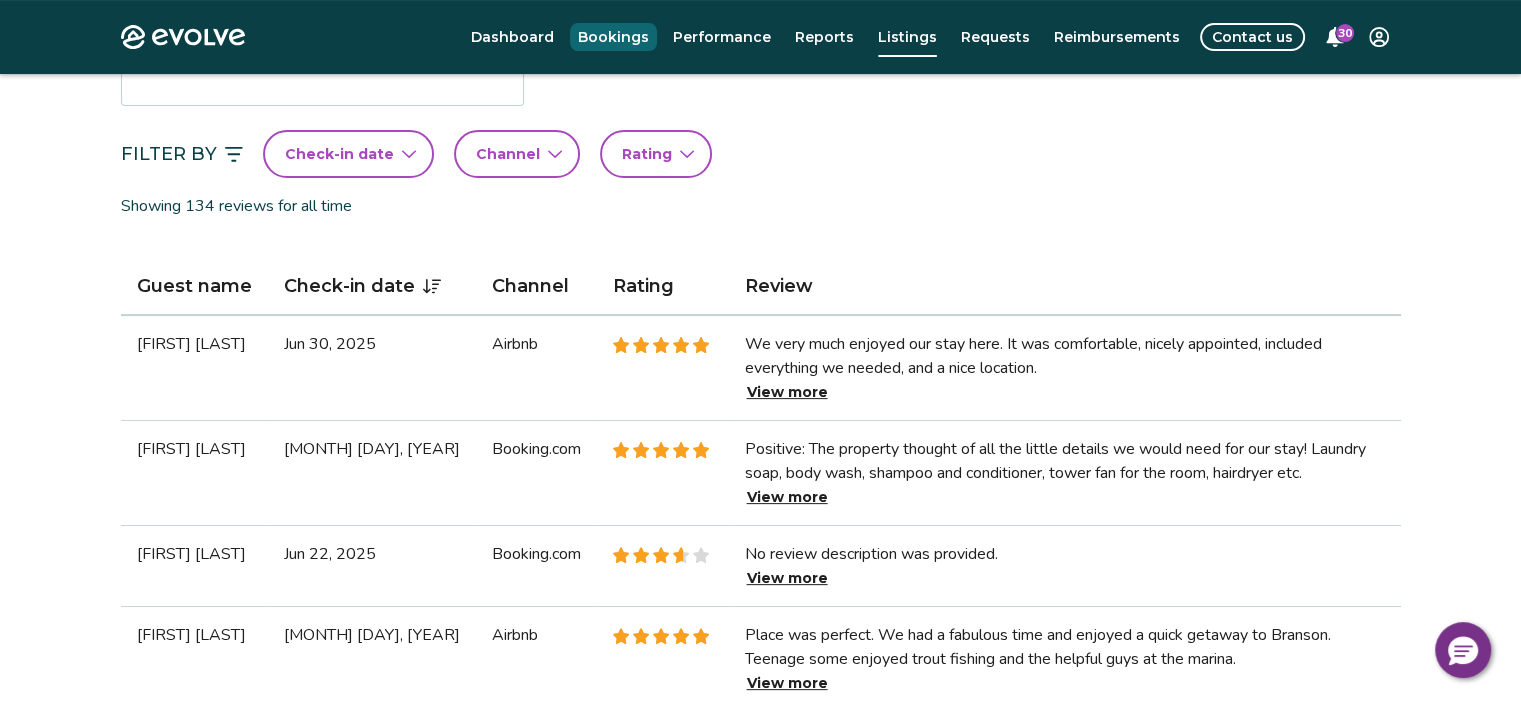 click on "Bookings" at bounding box center [613, 37] 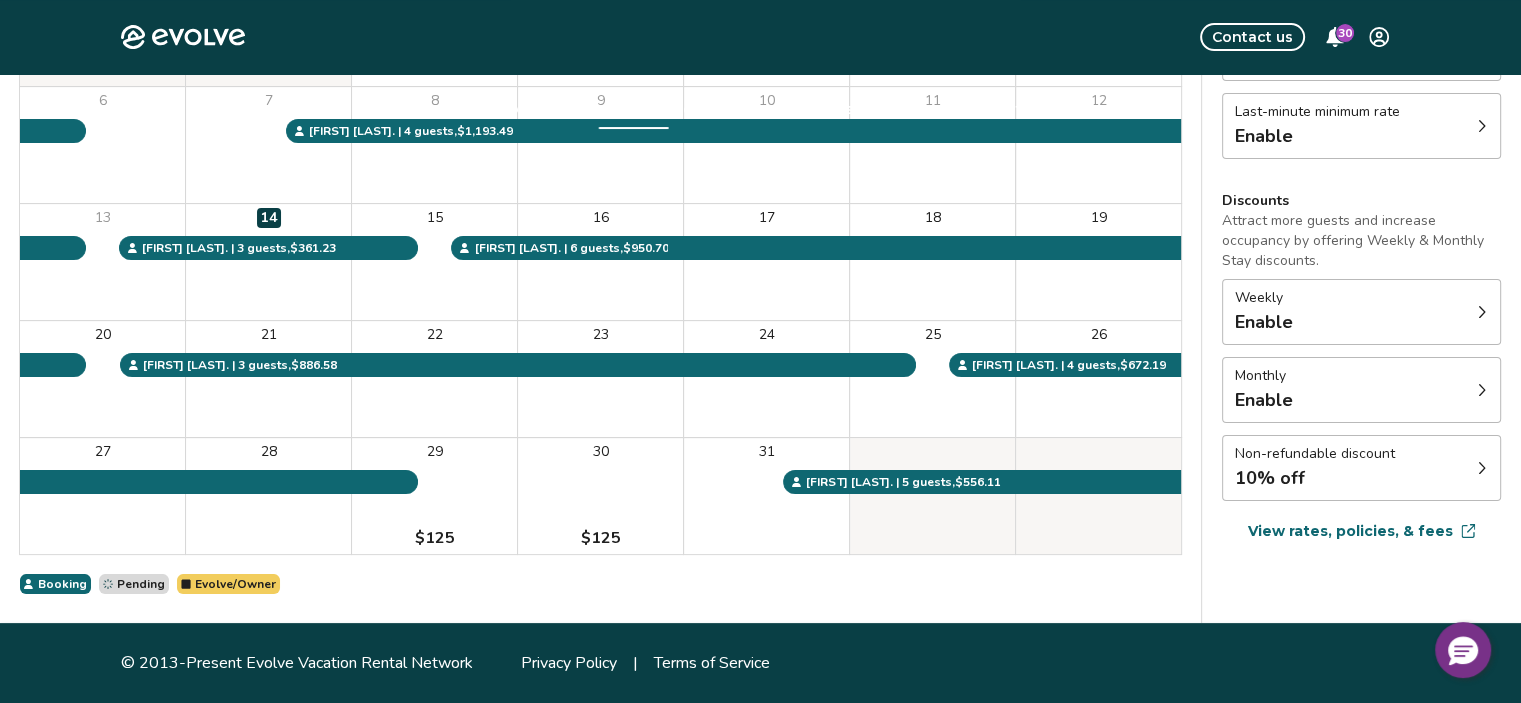 scroll, scrollTop: 0, scrollLeft: 0, axis: both 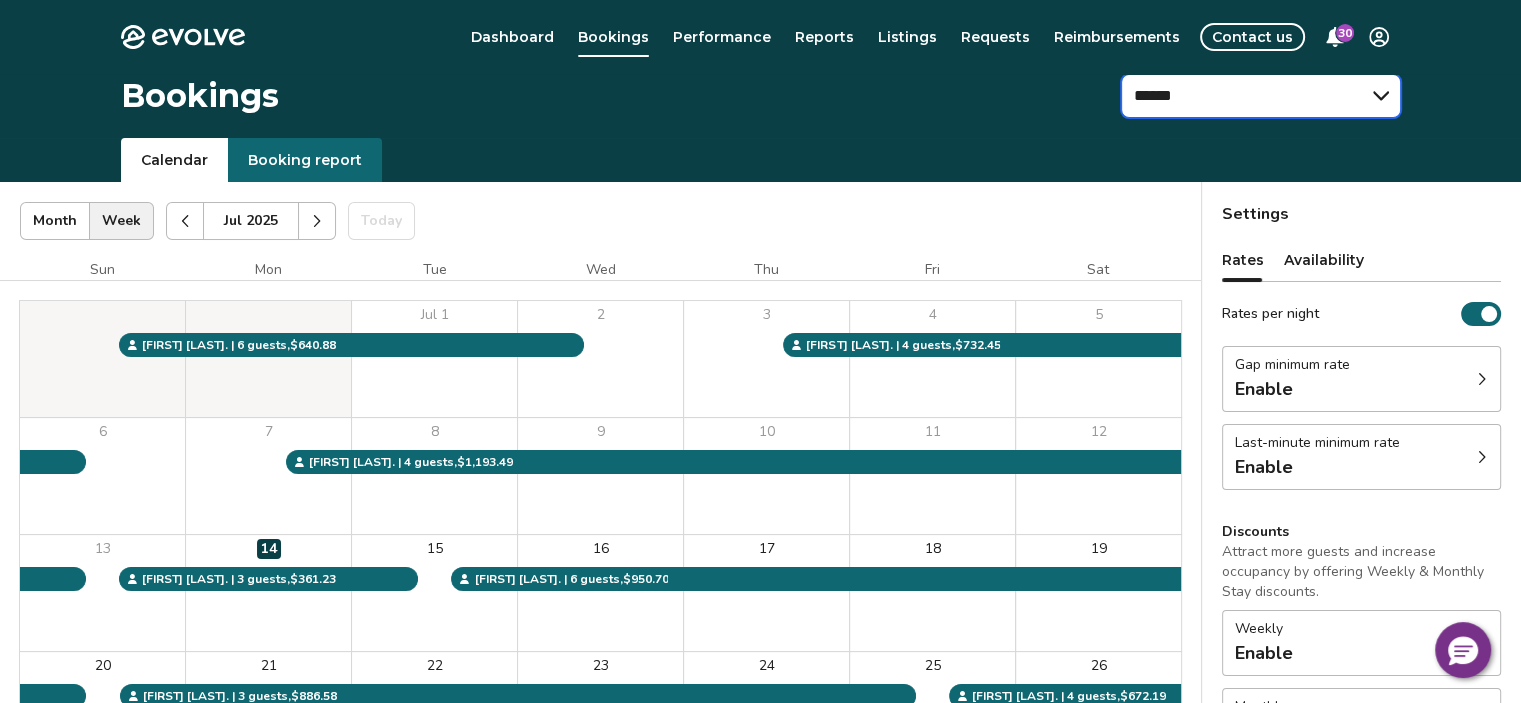 click on "****** *********" at bounding box center (1261, 96) 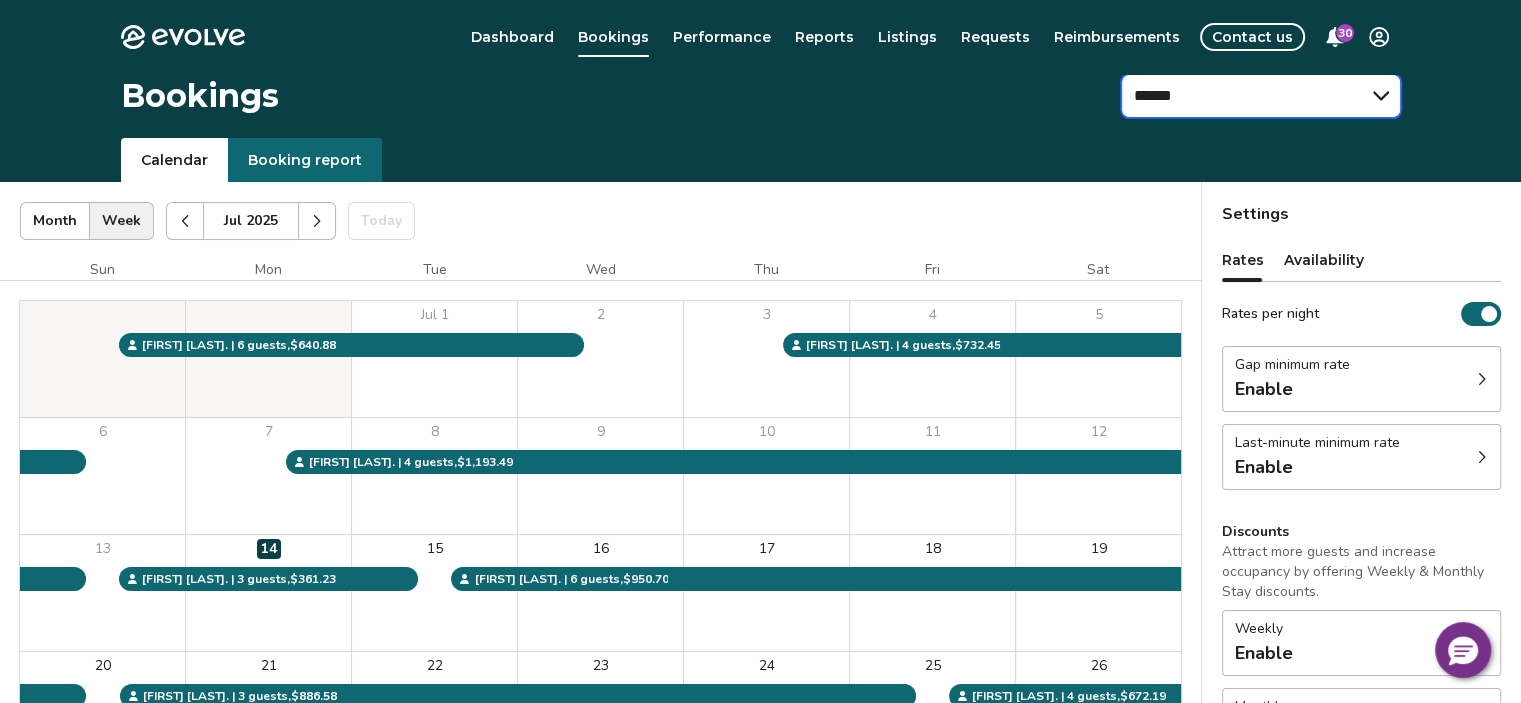 click on "****** *********" at bounding box center (1261, 96) 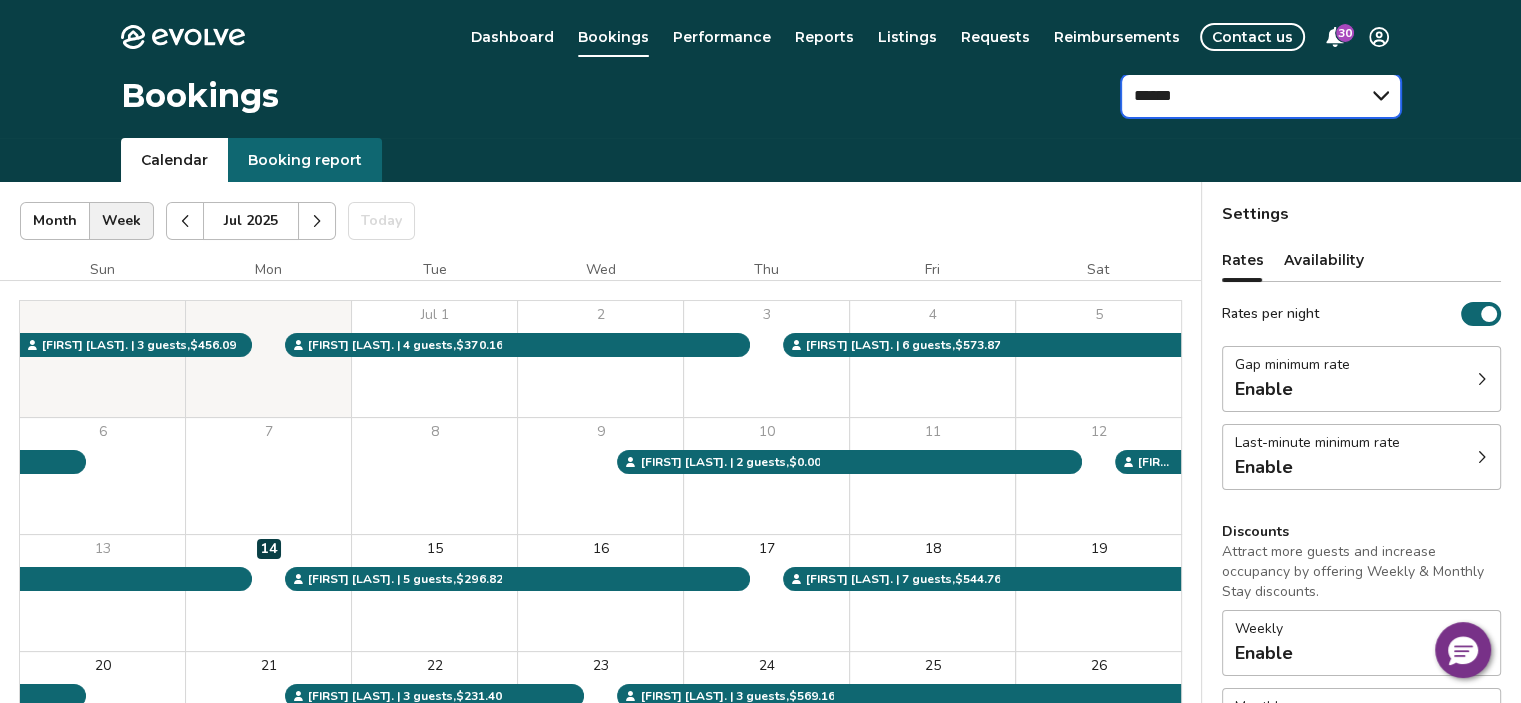 click on "****** *********" at bounding box center [1261, 96] 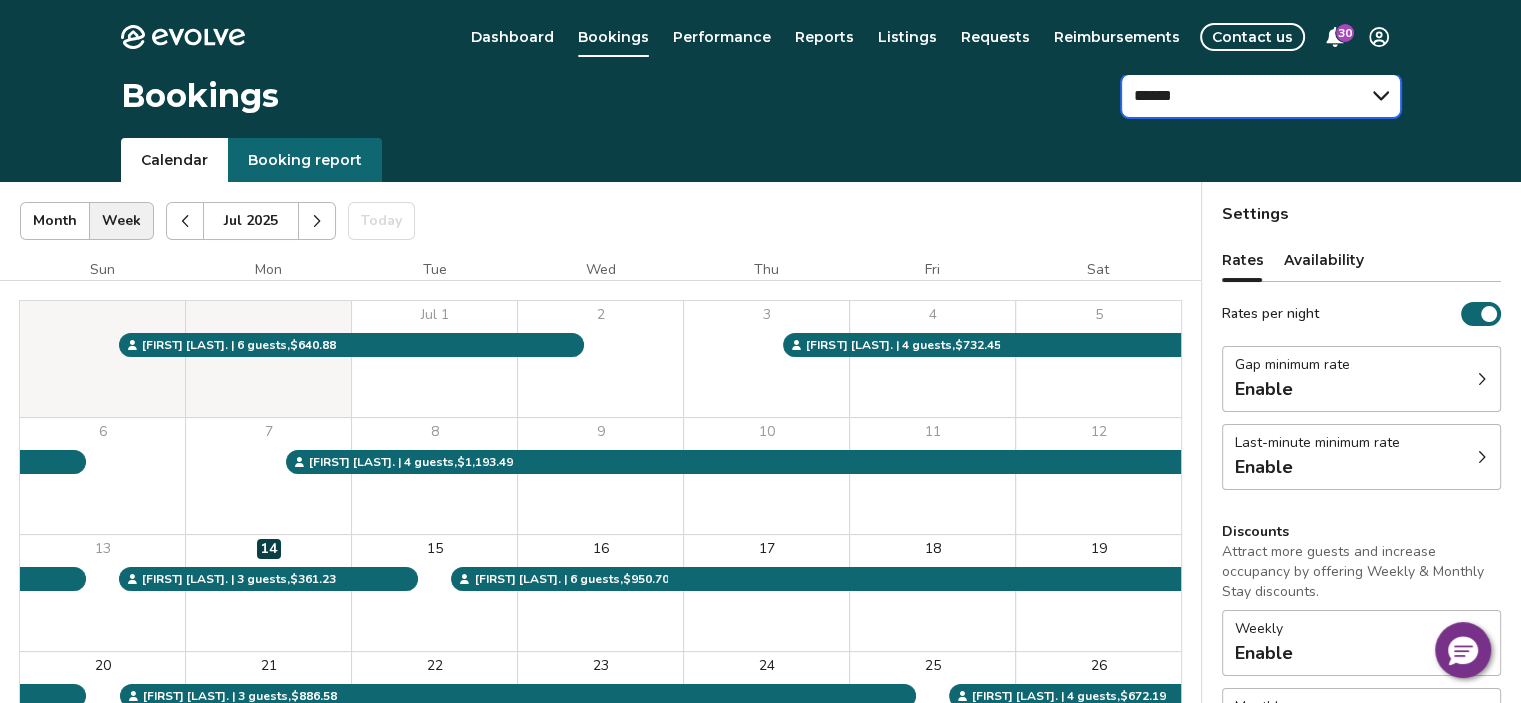 click on "****** *********" at bounding box center [1261, 96] 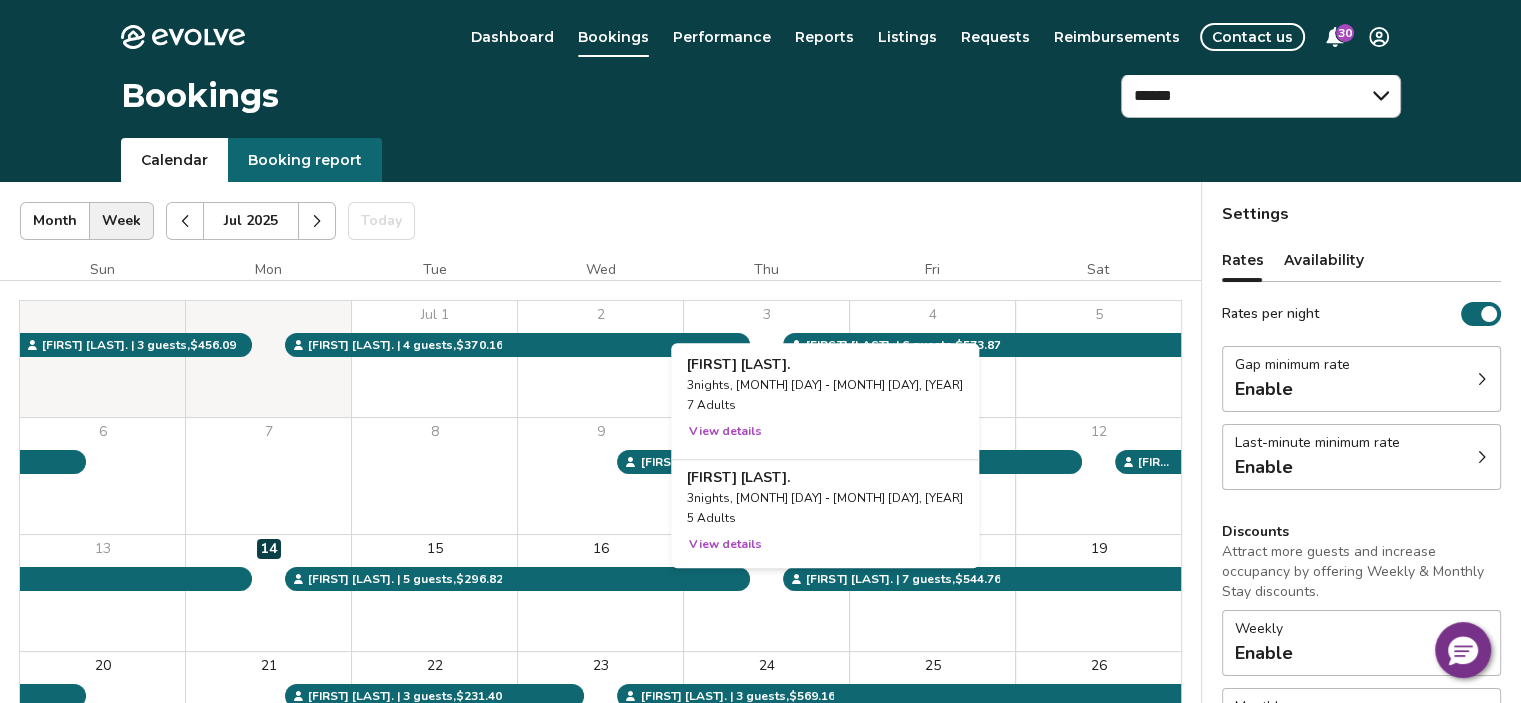 click on "View details" at bounding box center [725, 431] 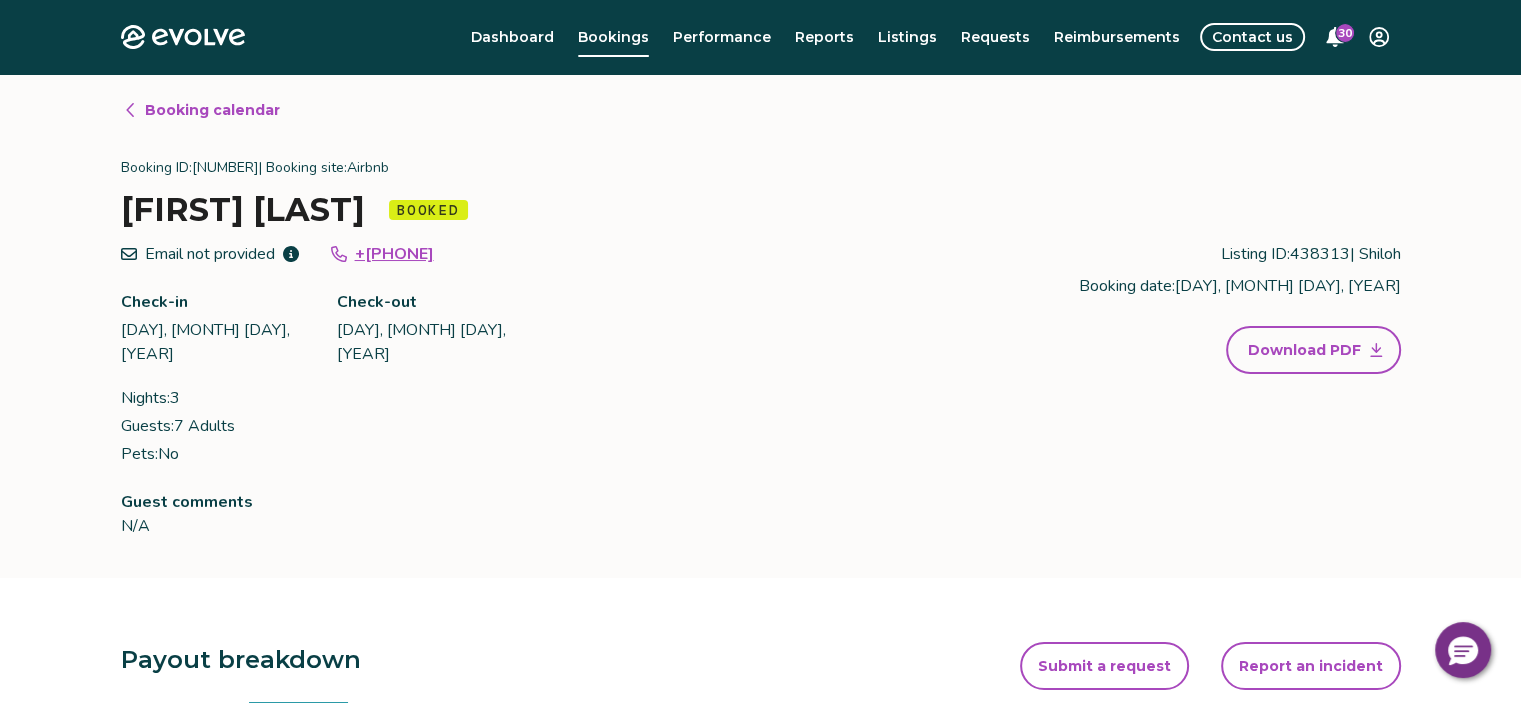 click on "Booking calendar" at bounding box center (212, 110) 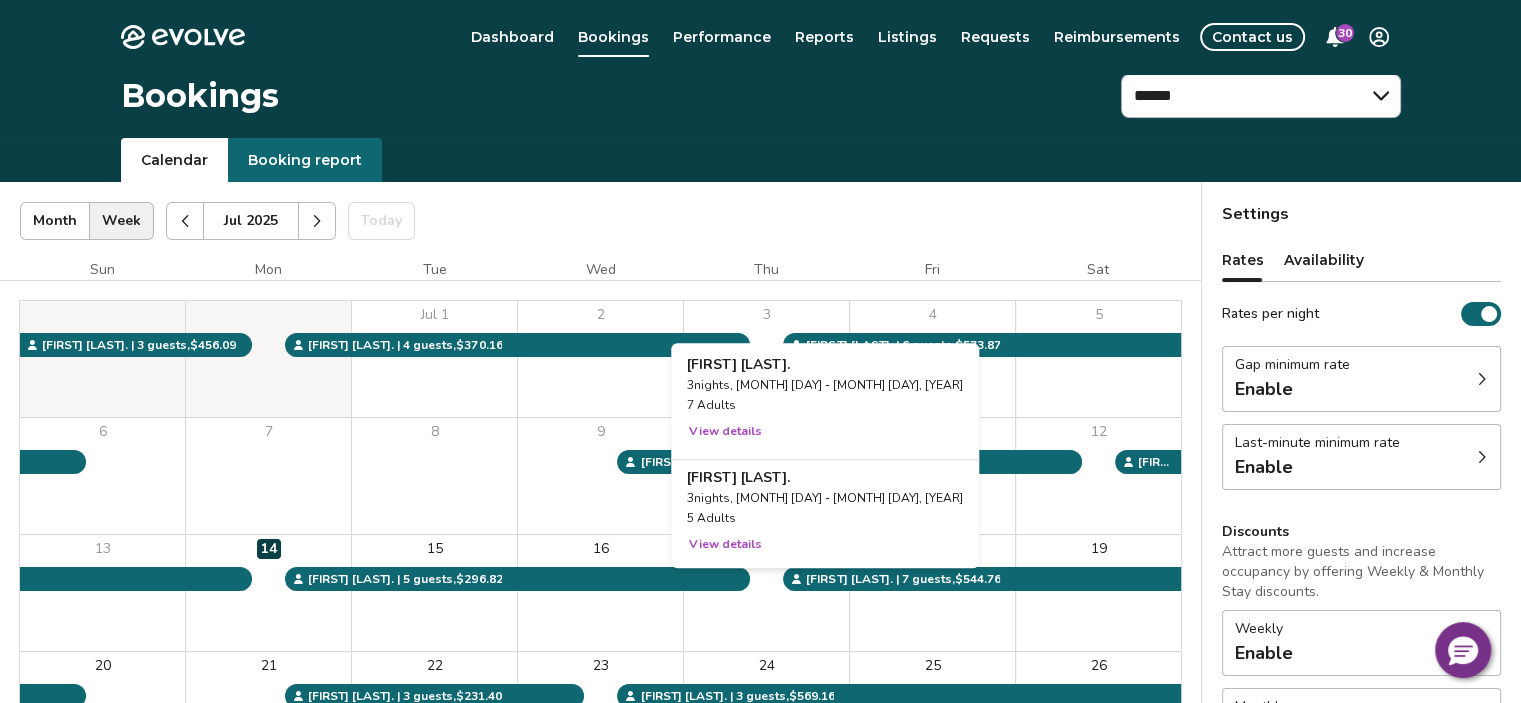 click on "View details" at bounding box center [725, 431] 